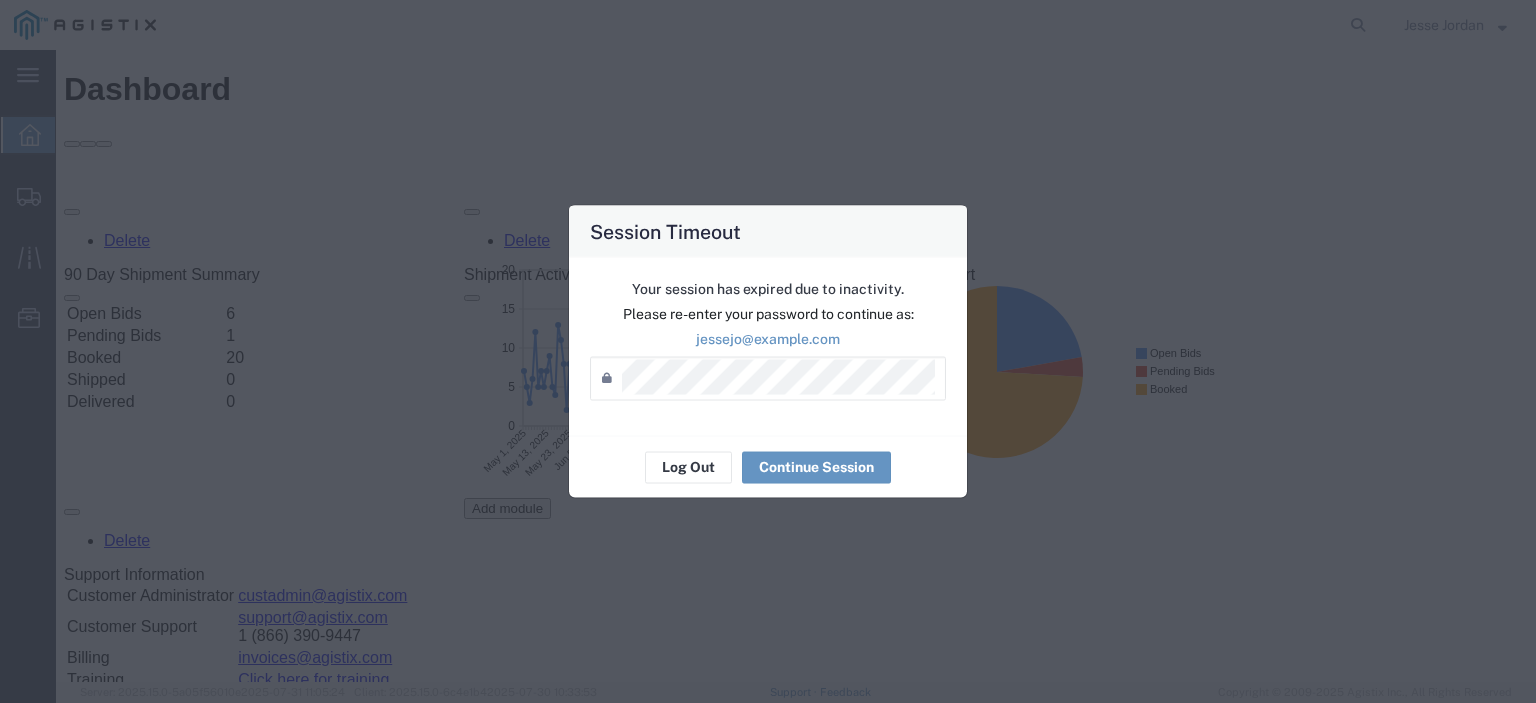 scroll, scrollTop: 0, scrollLeft: 0, axis: both 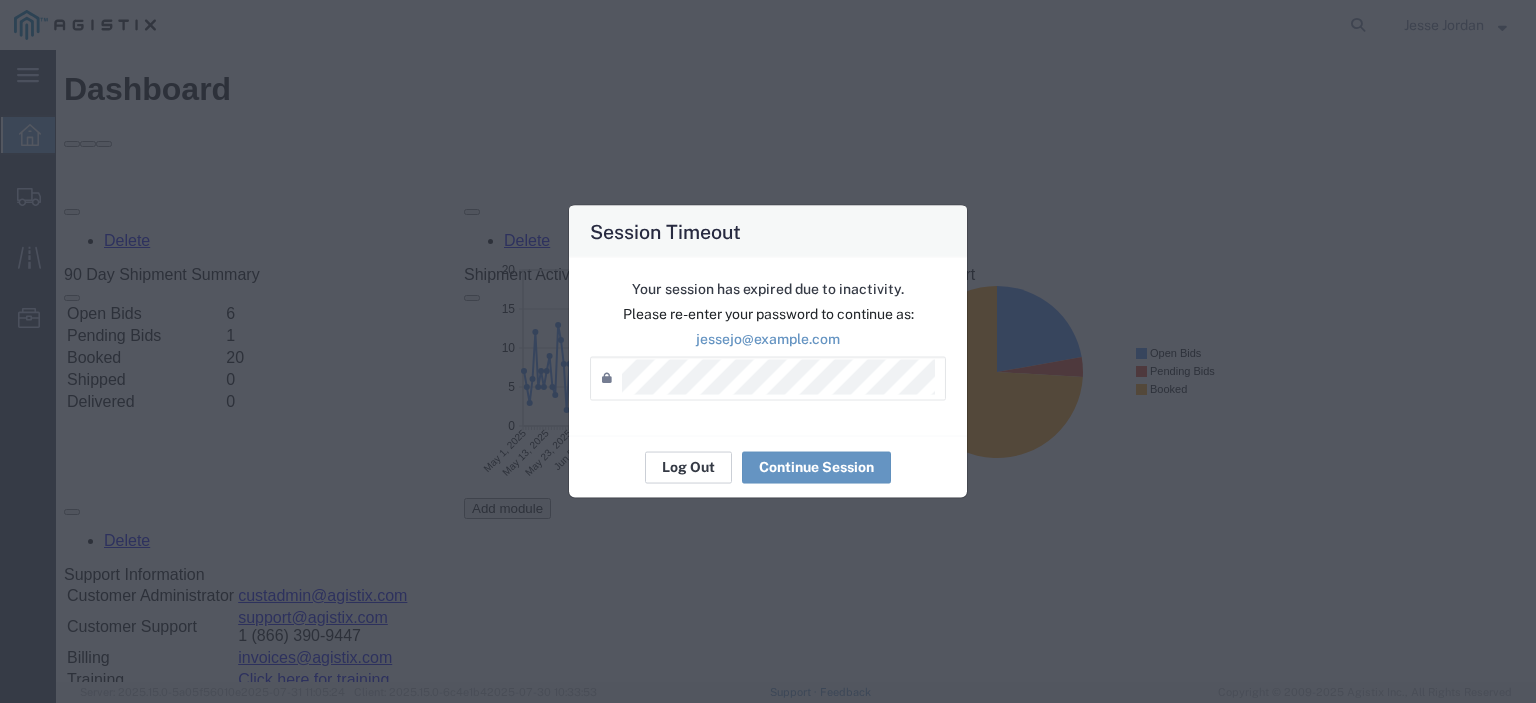 click on "Log Out" 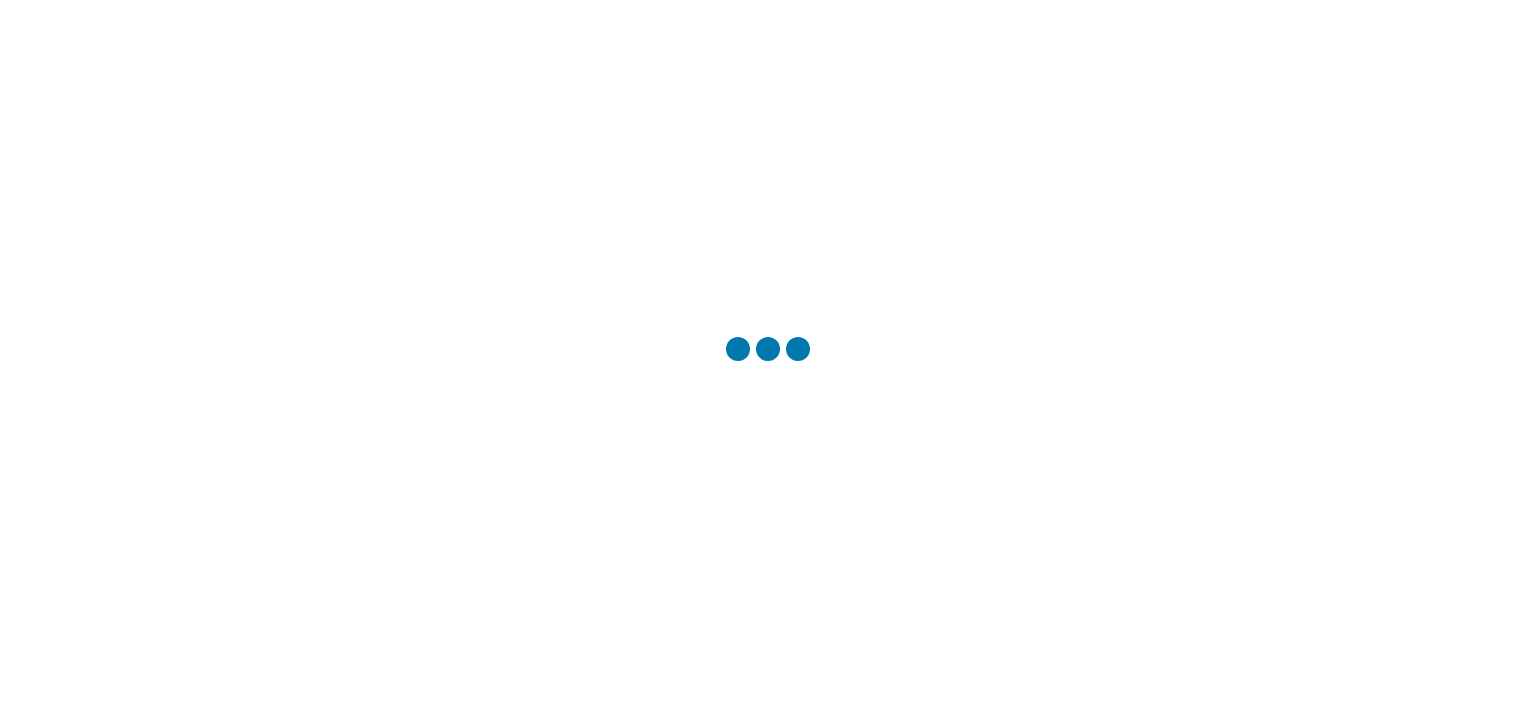 scroll, scrollTop: 0, scrollLeft: 0, axis: both 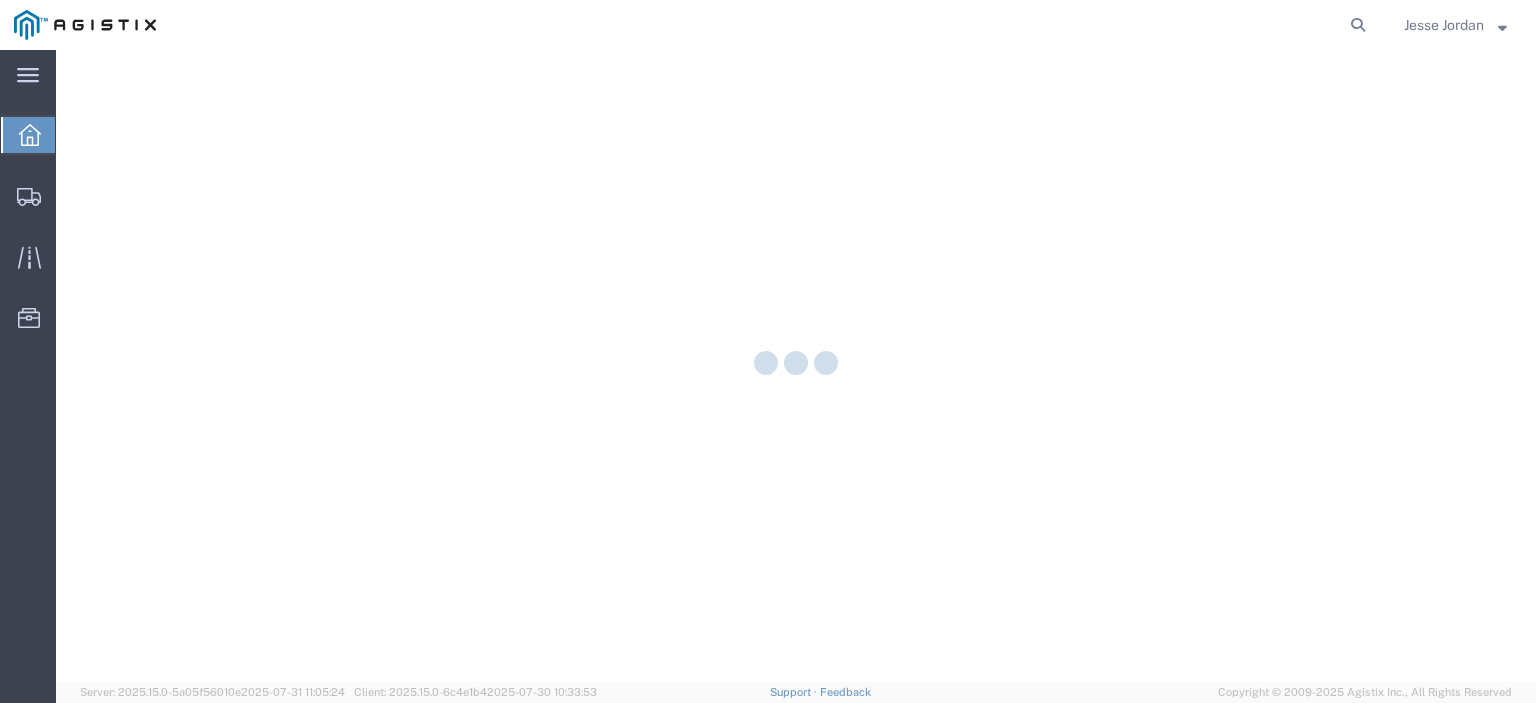 click 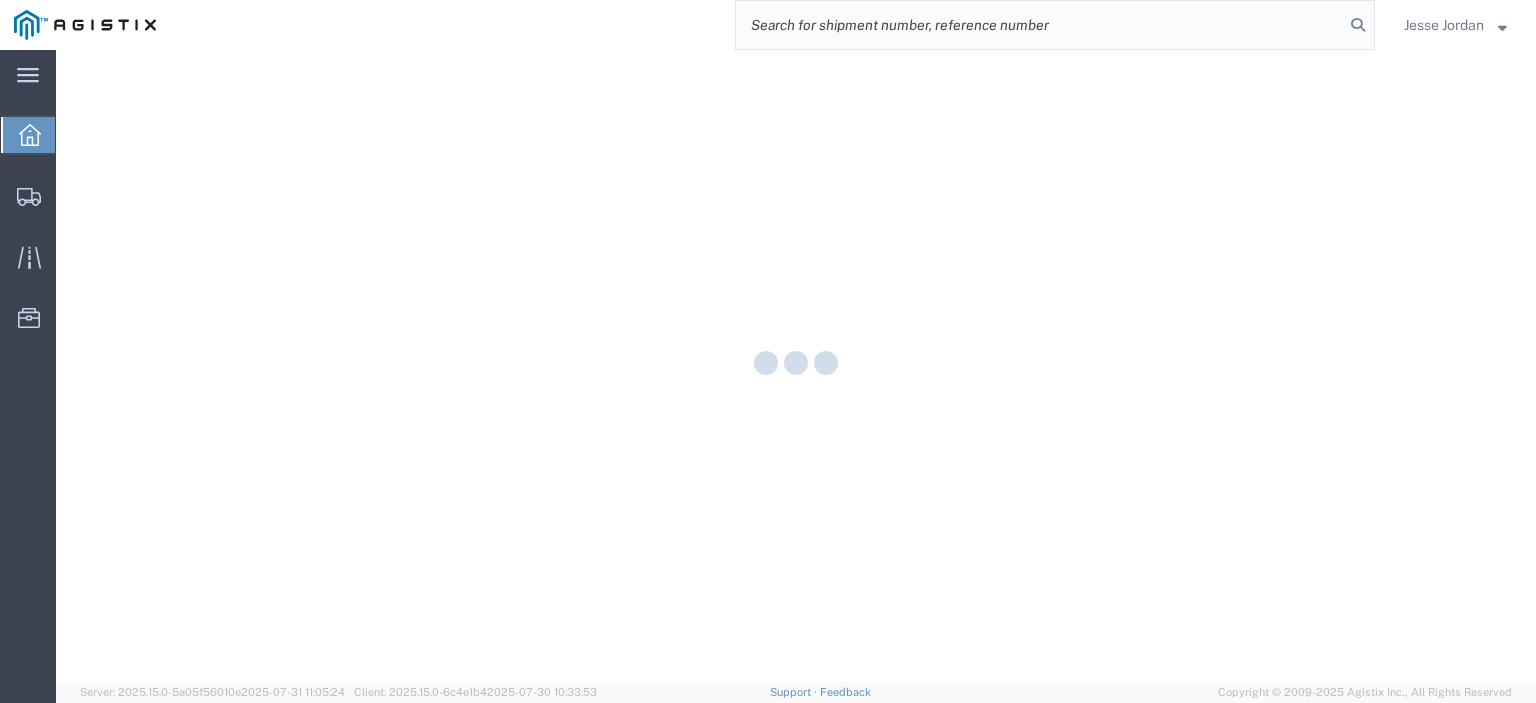 click 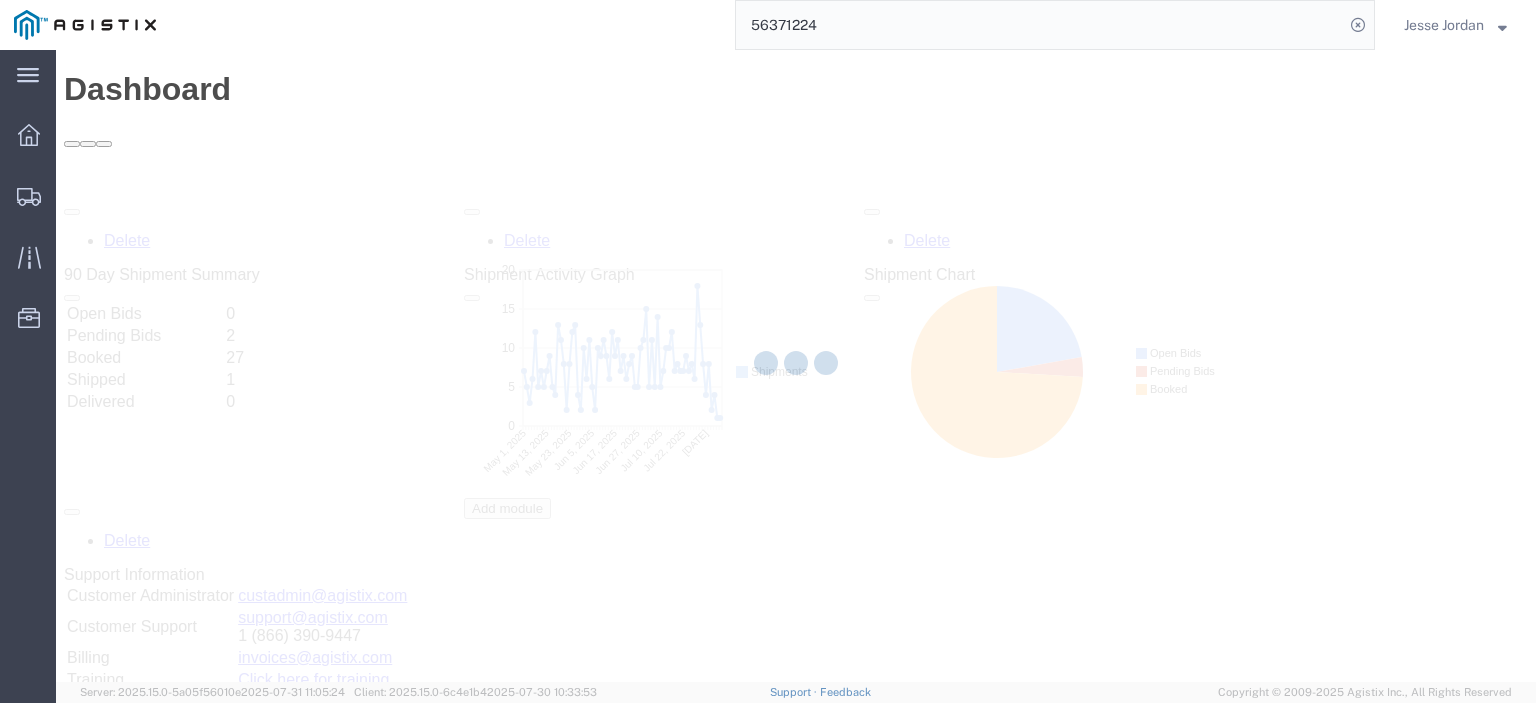 scroll, scrollTop: 0, scrollLeft: 0, axis: both 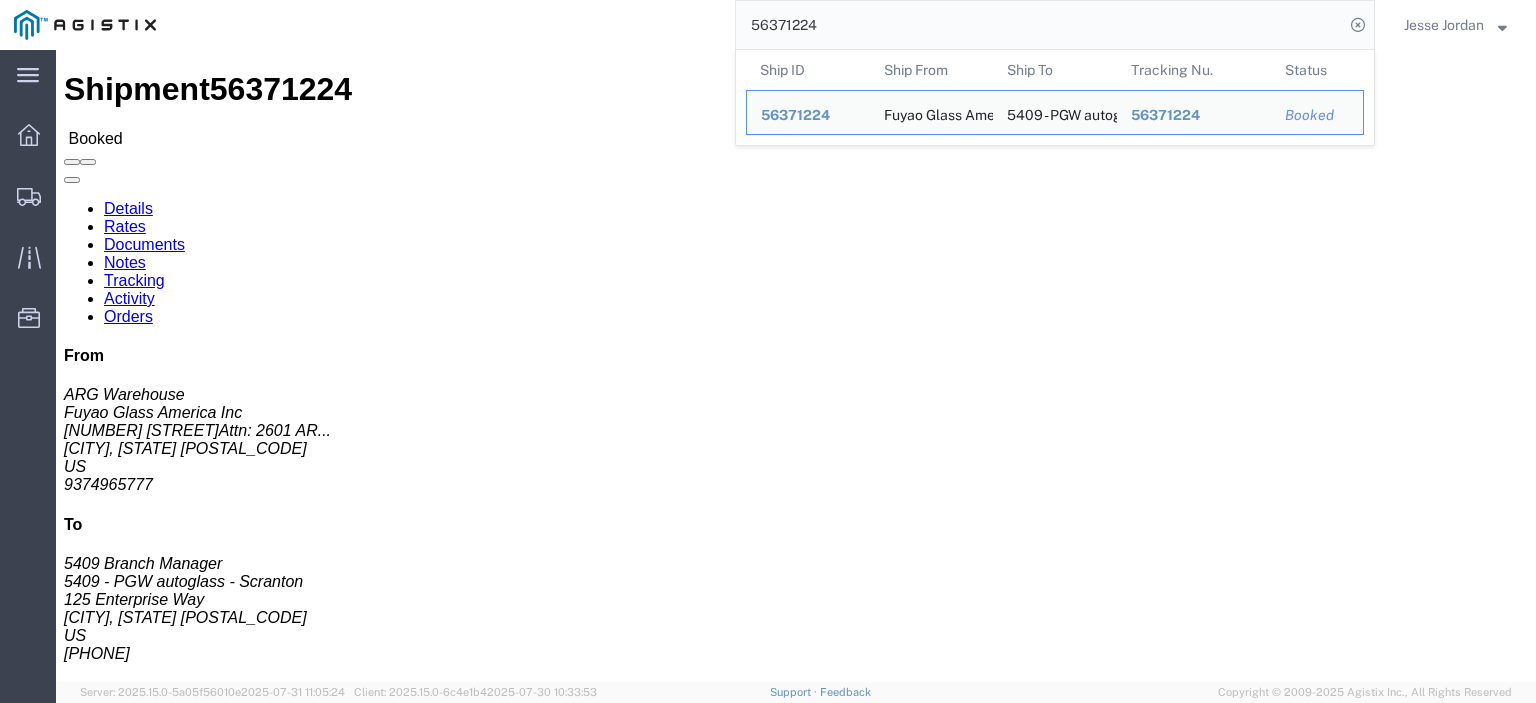 click on "56371224" 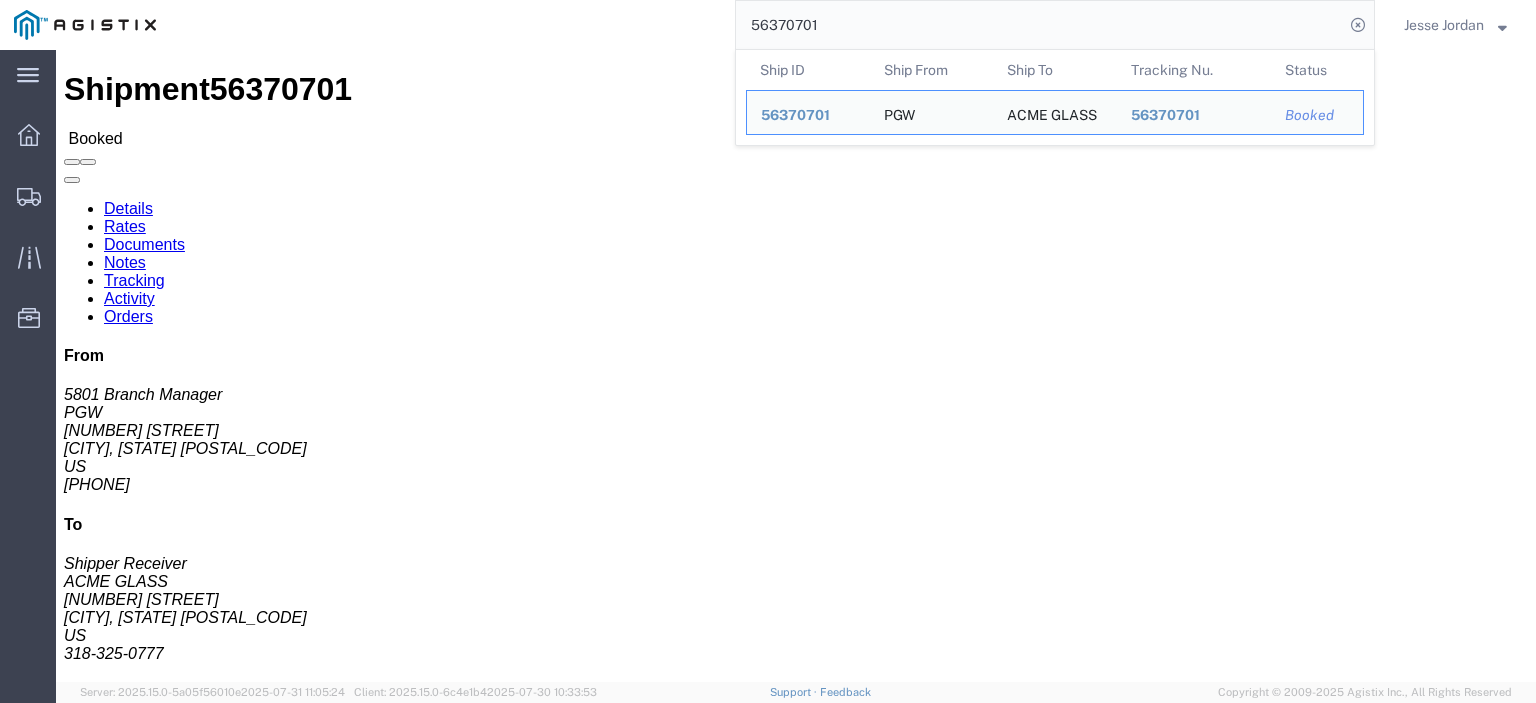 drag, startPoint x: 848, startPoint y: 20, endPoint x: 716, endPoint y: 18, distance: 132.01515 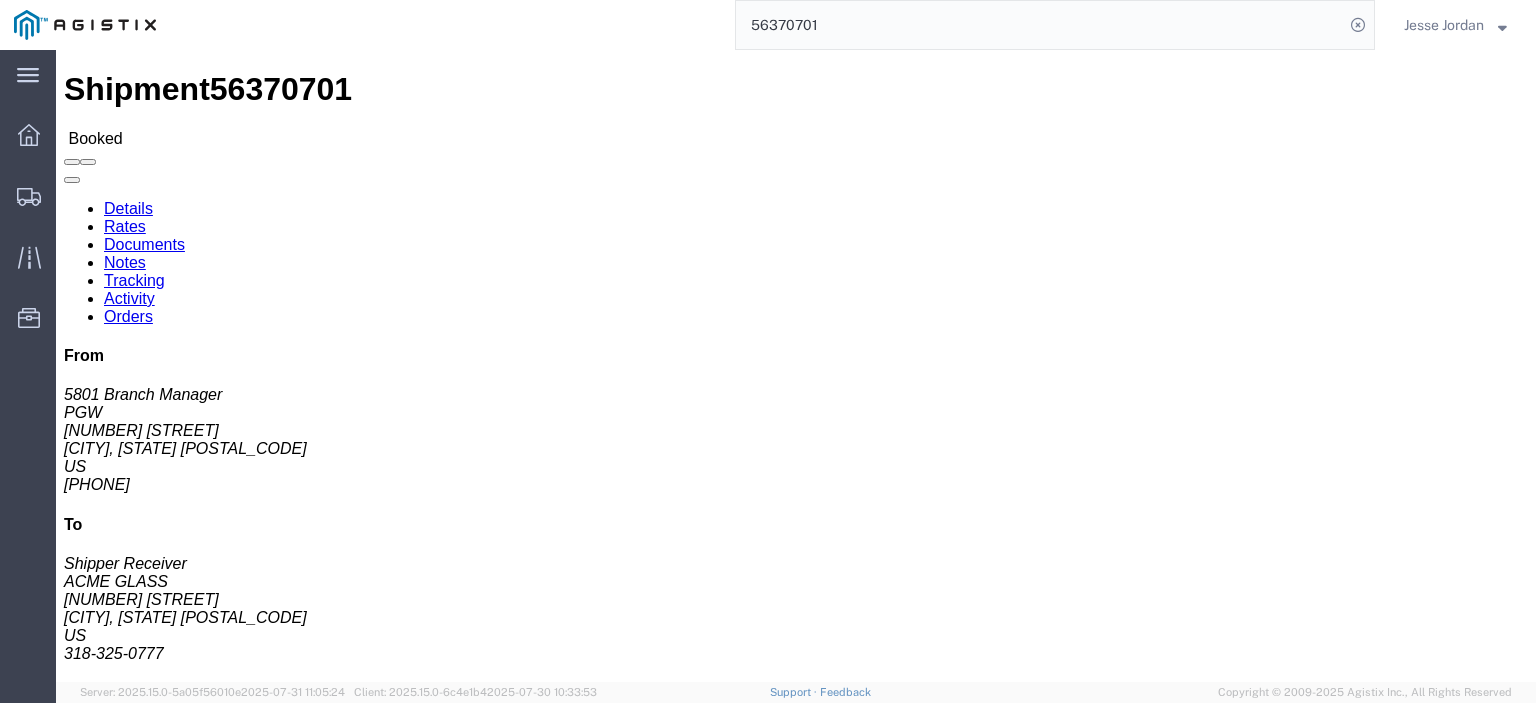 paste 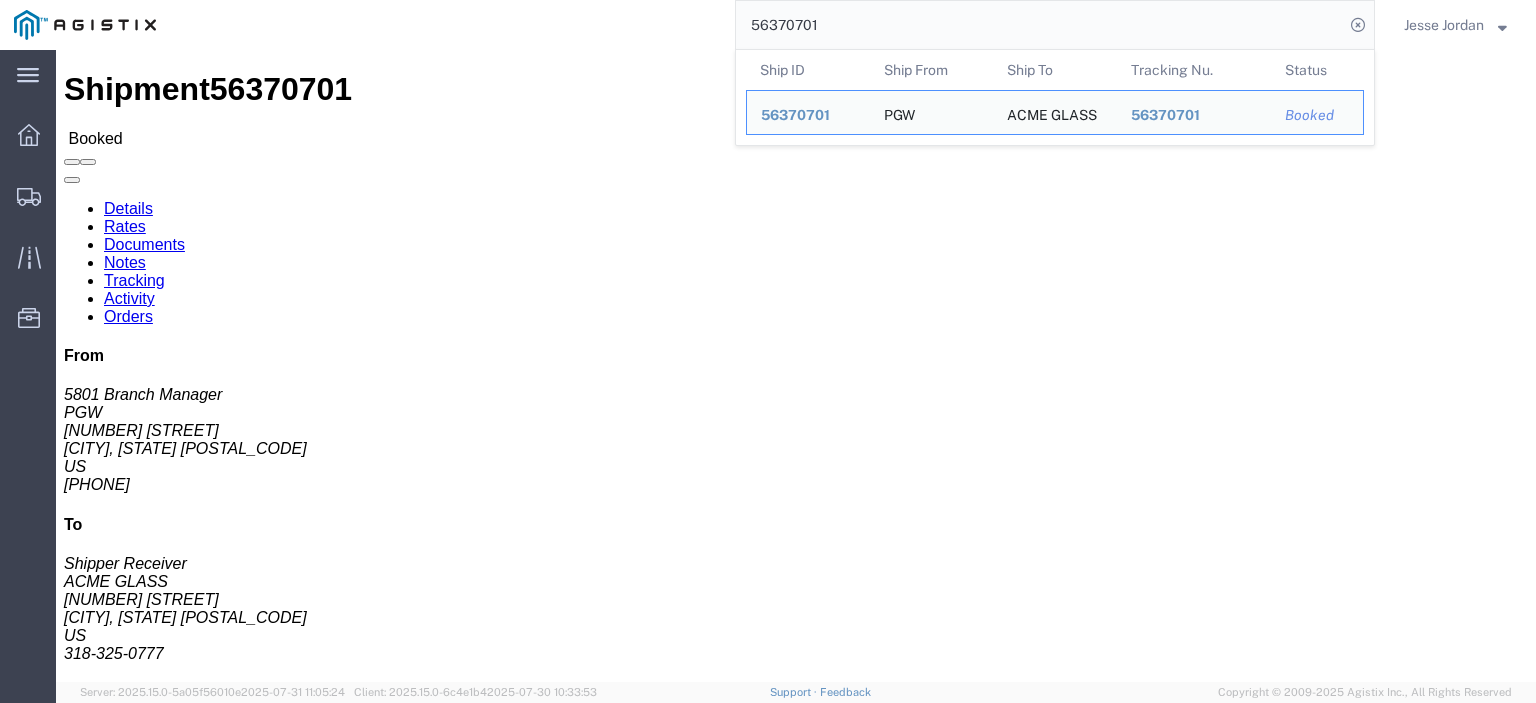 drag, startPoint x: 129, startPoint y: 236, endPoint x: 20, endPoint y: 236, distance: 109 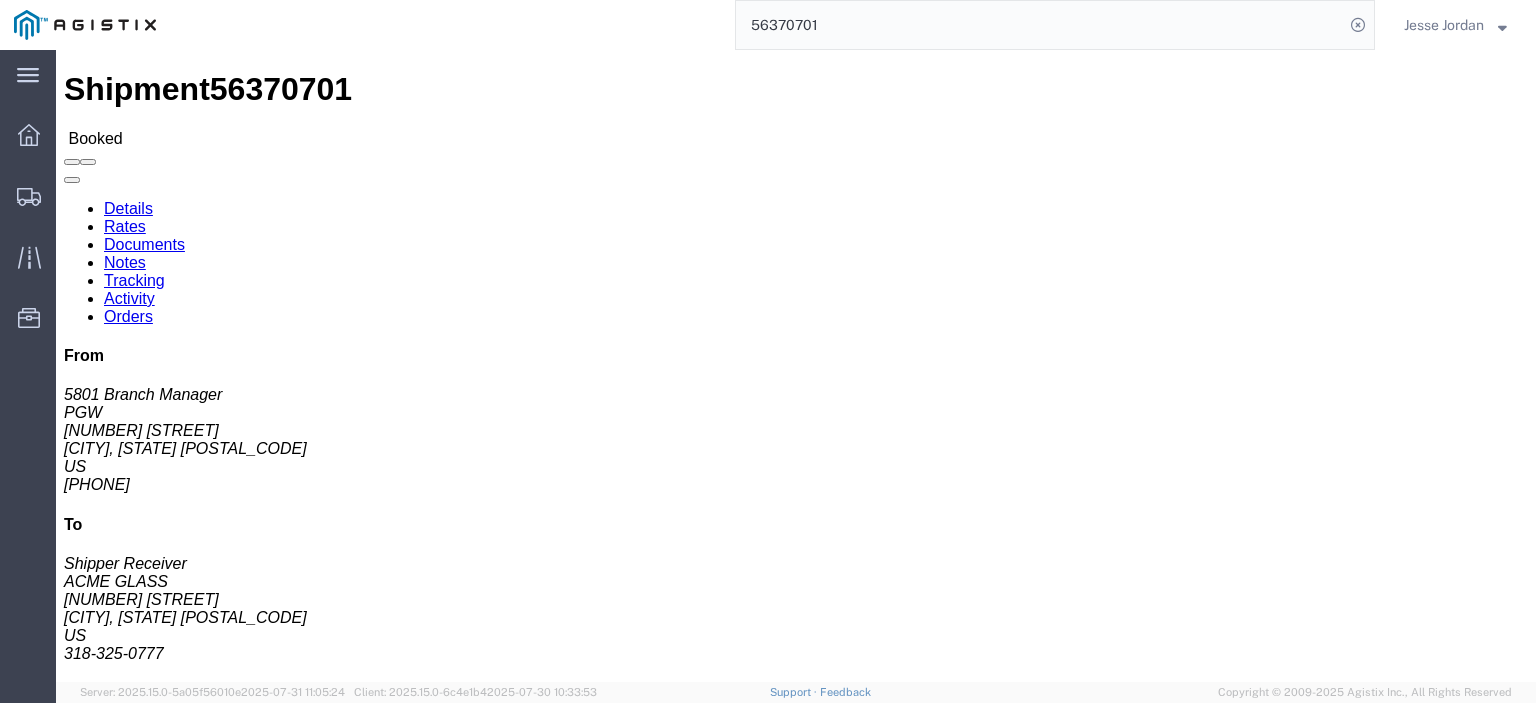 copy on "[NUMBER] [STREET]" 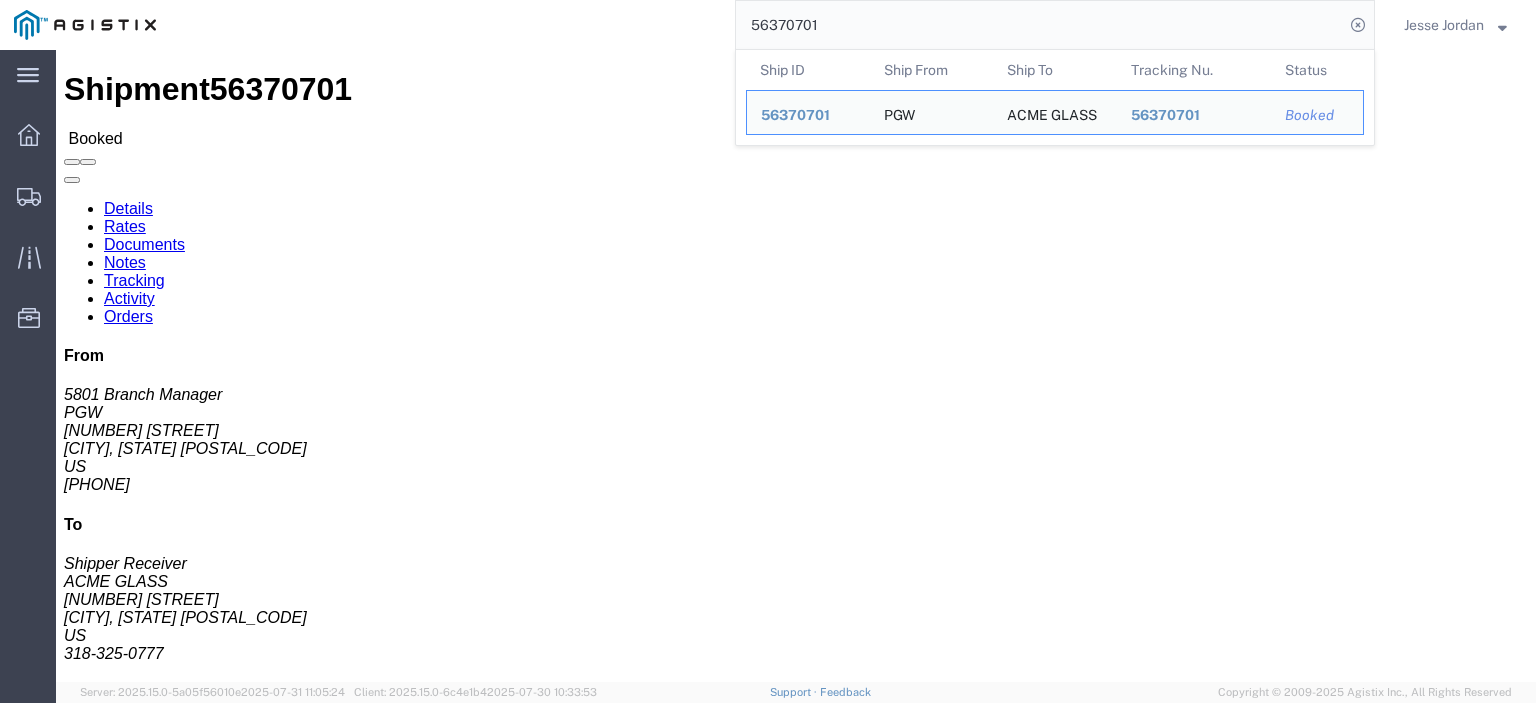 click on "Rates" 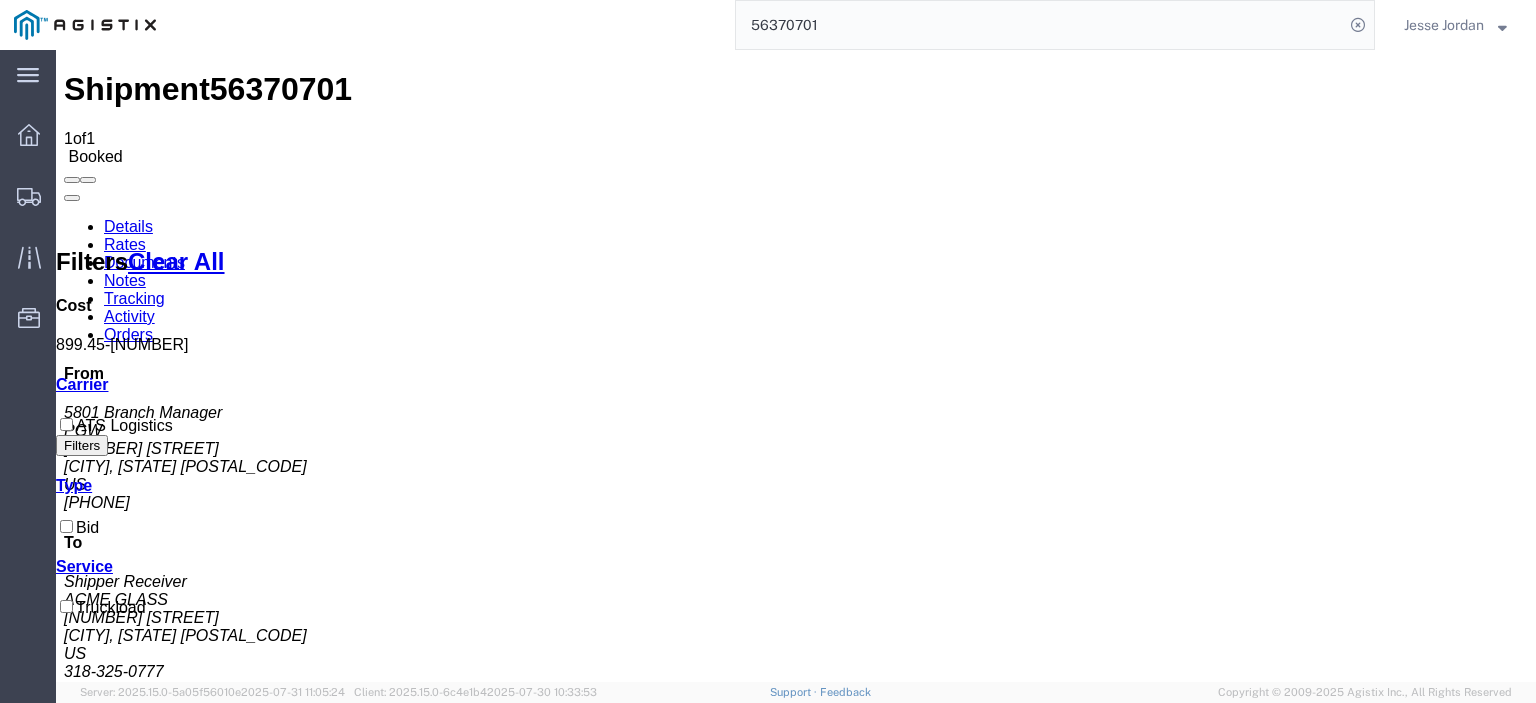 click on "Notes" at bounding box center (125, 280) 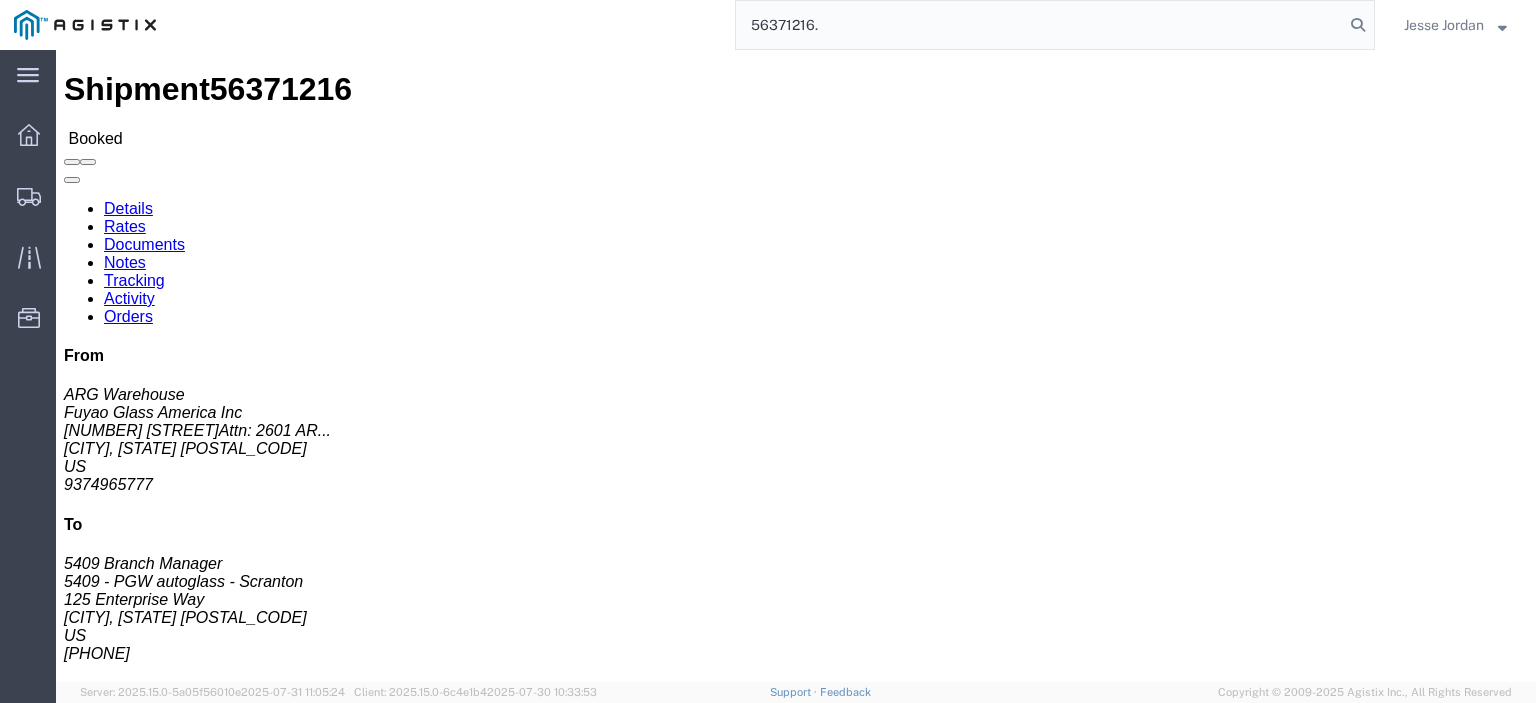 click on "Rates" 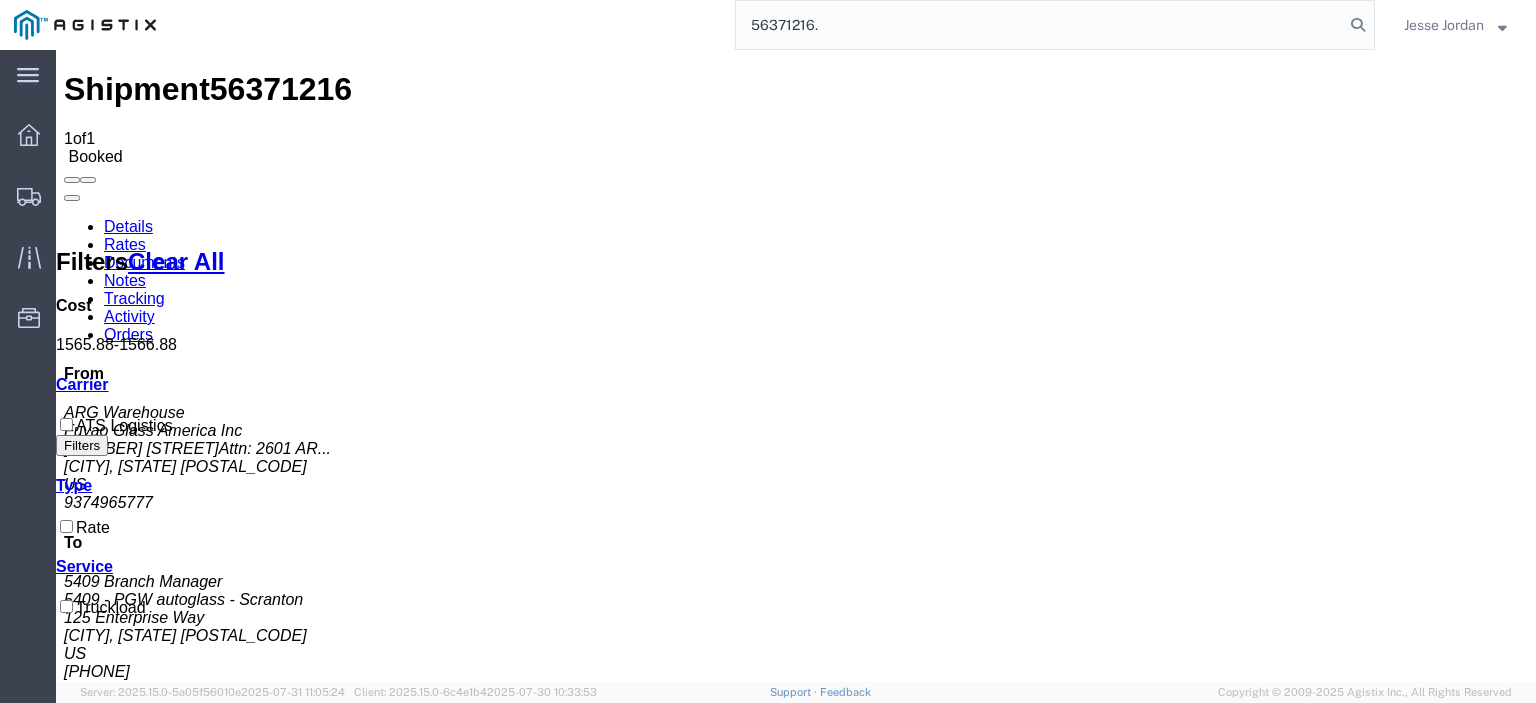 click on "Notes" at bounding box center [125, 280] 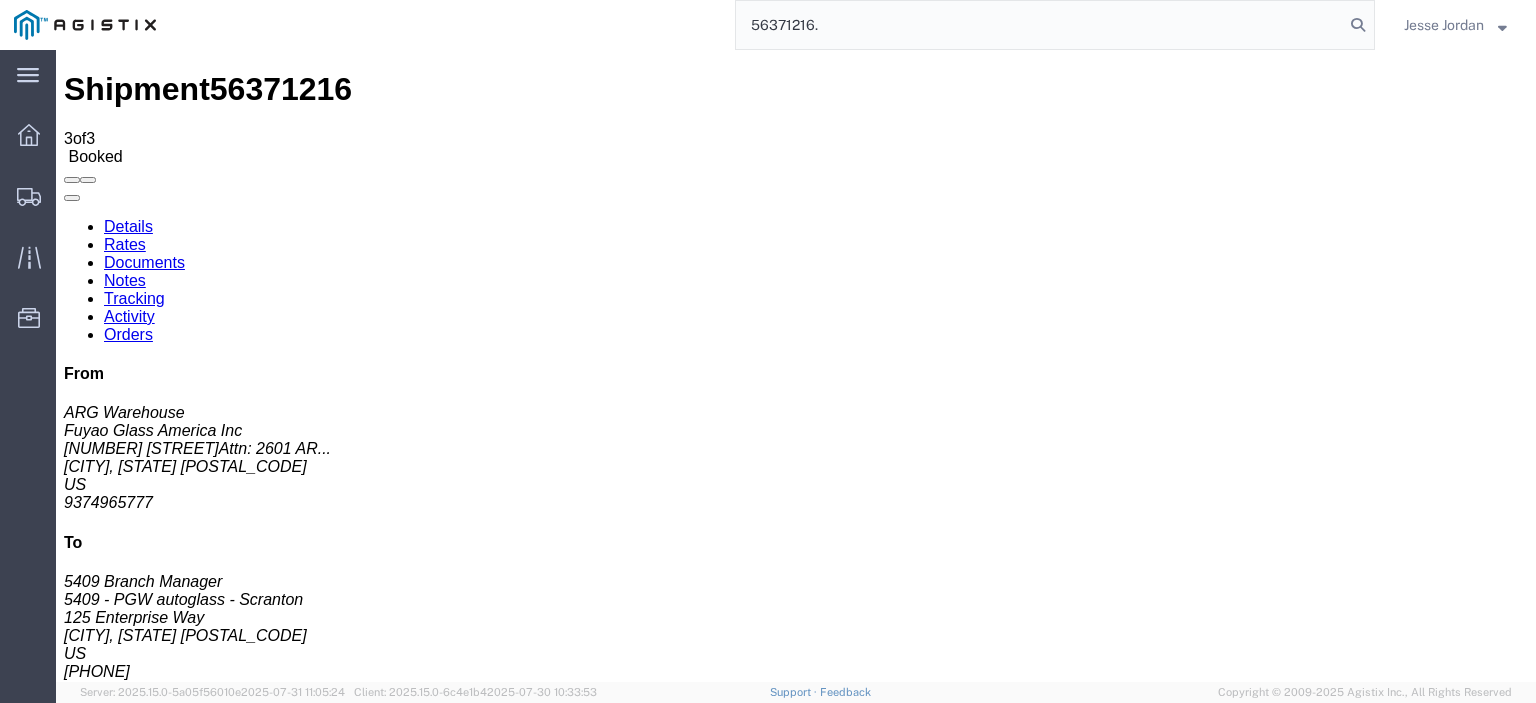 click on "Details" at bounding box center (128, 226) 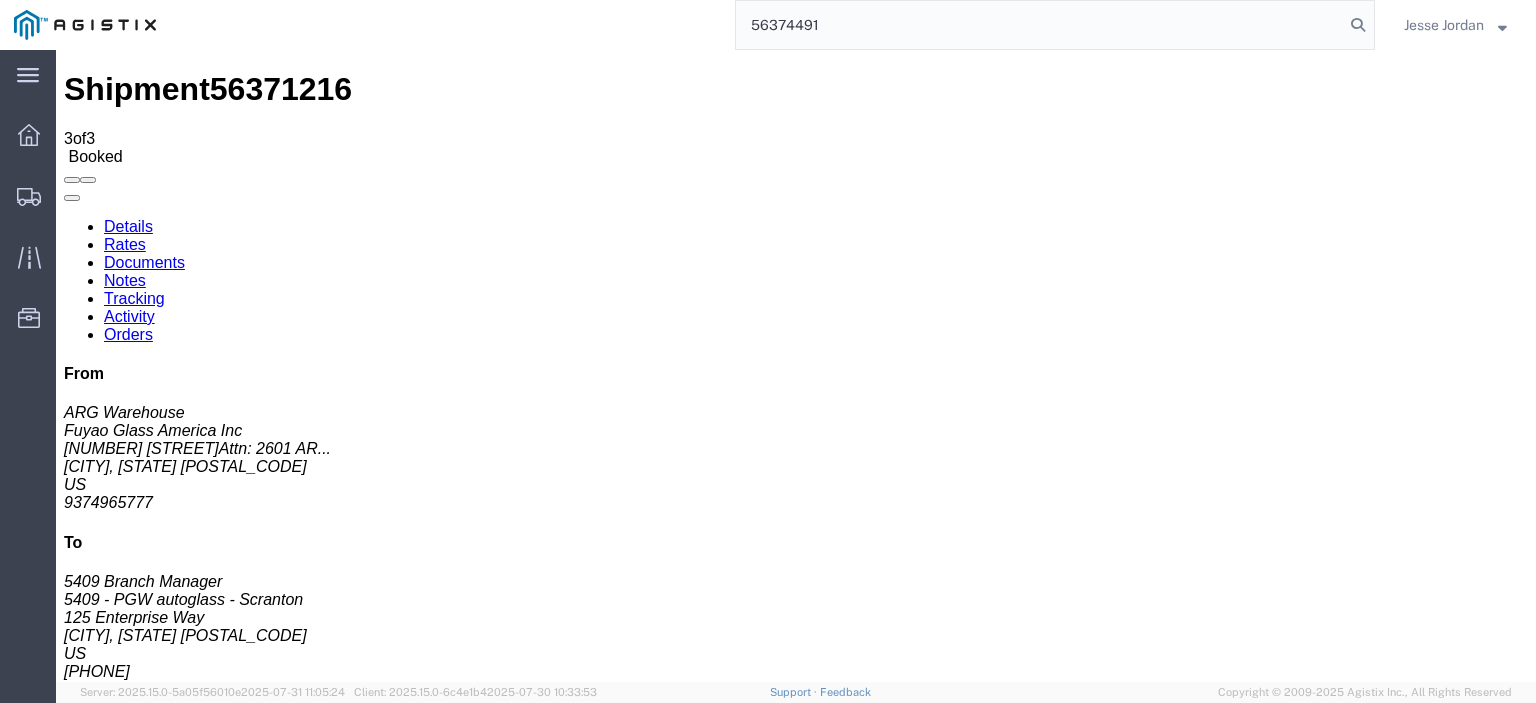 type on "56374491" 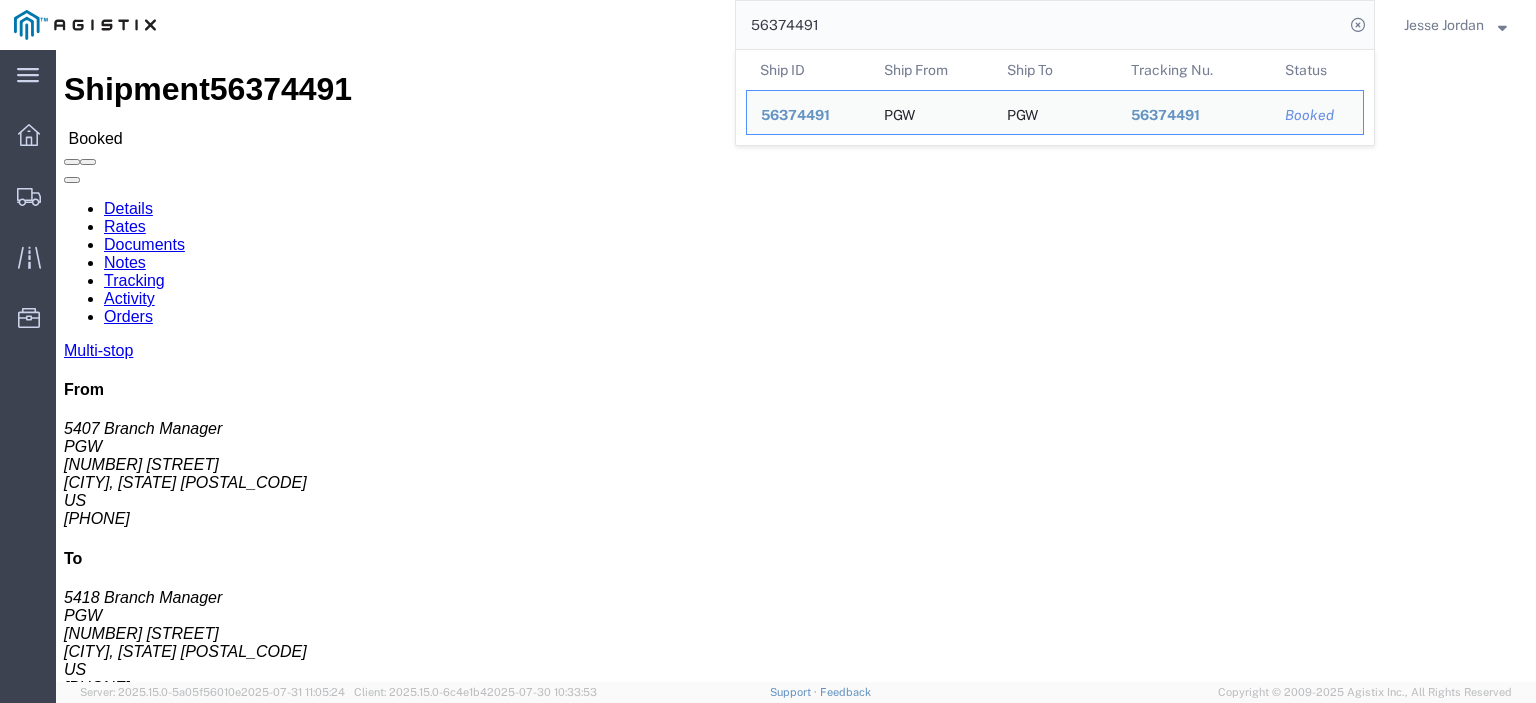 scroll, scrollTop: 300, scrollLeft: 0, axis: vertical 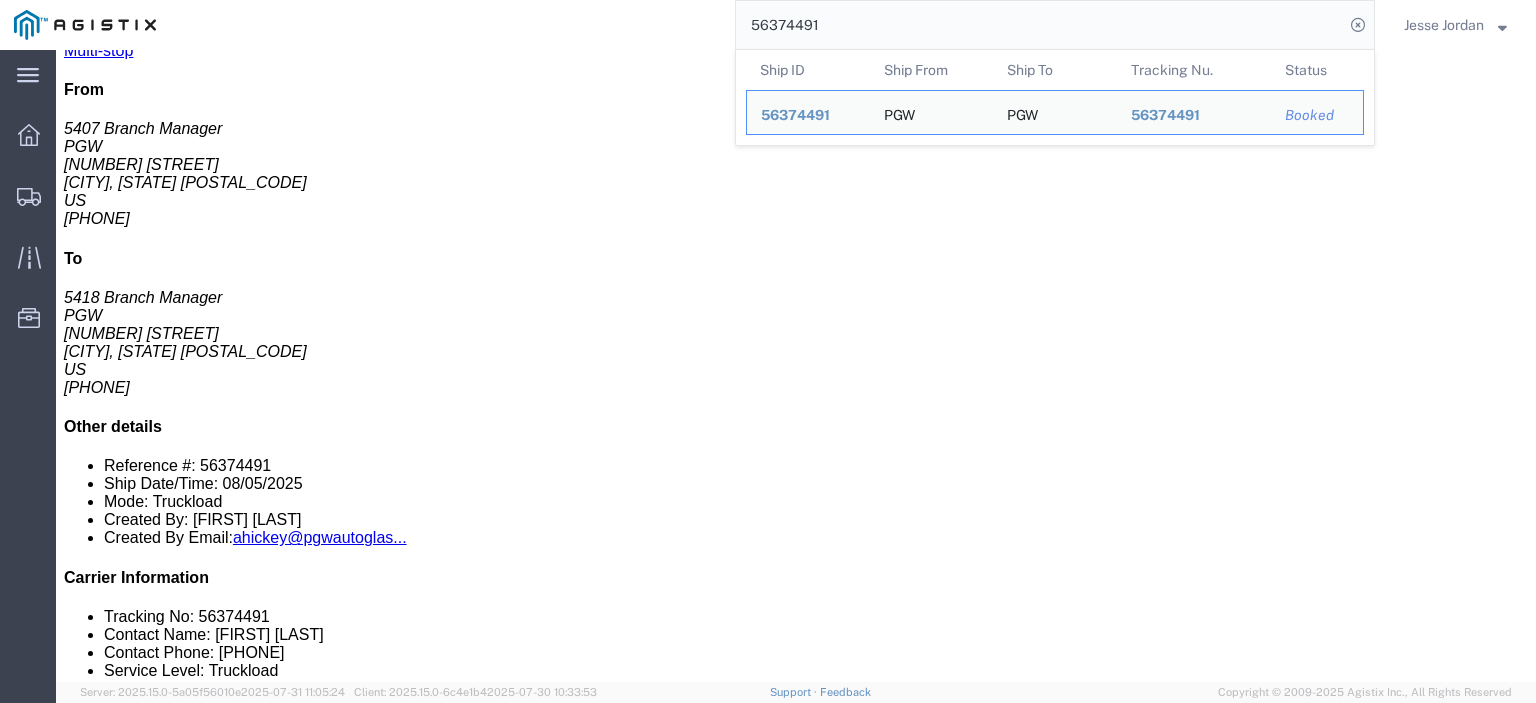 click on "56374491" 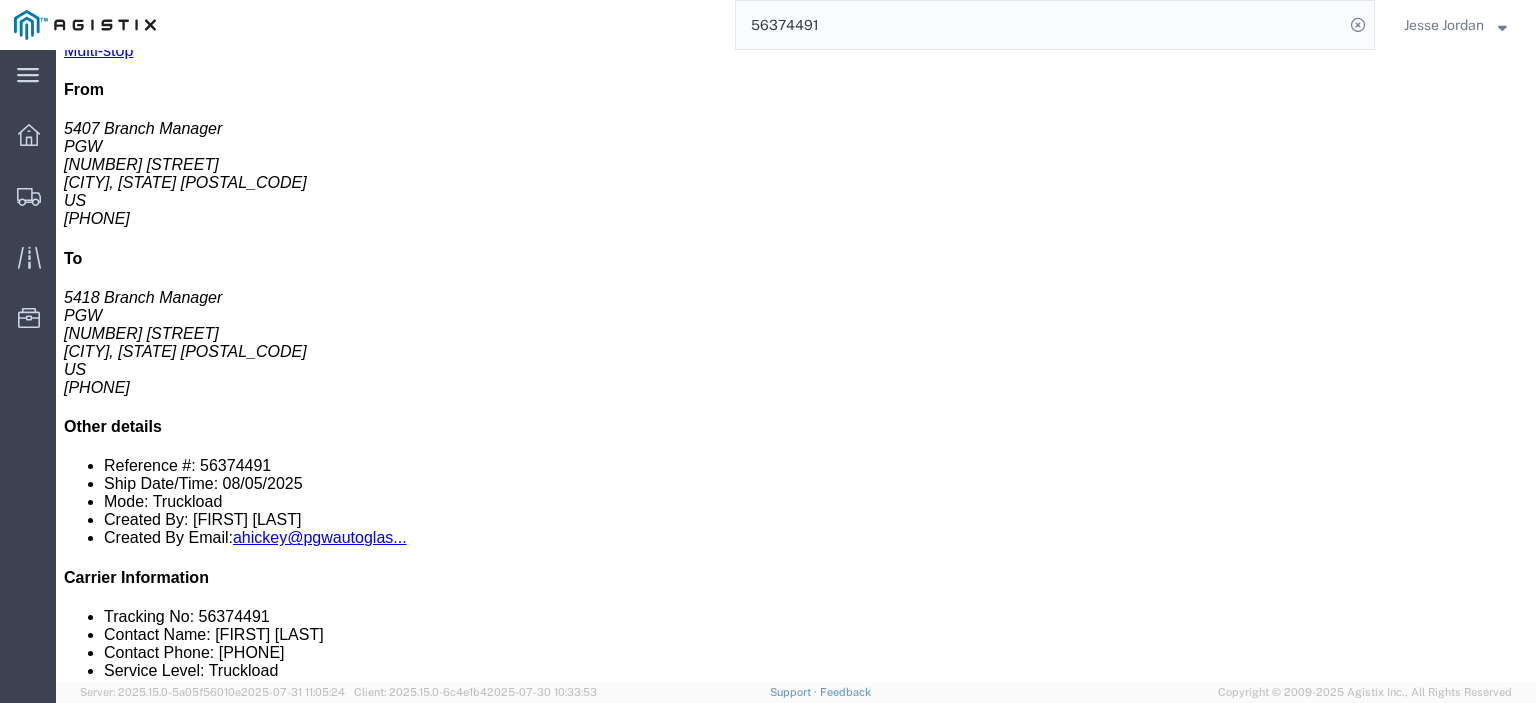 copy on "56374491" 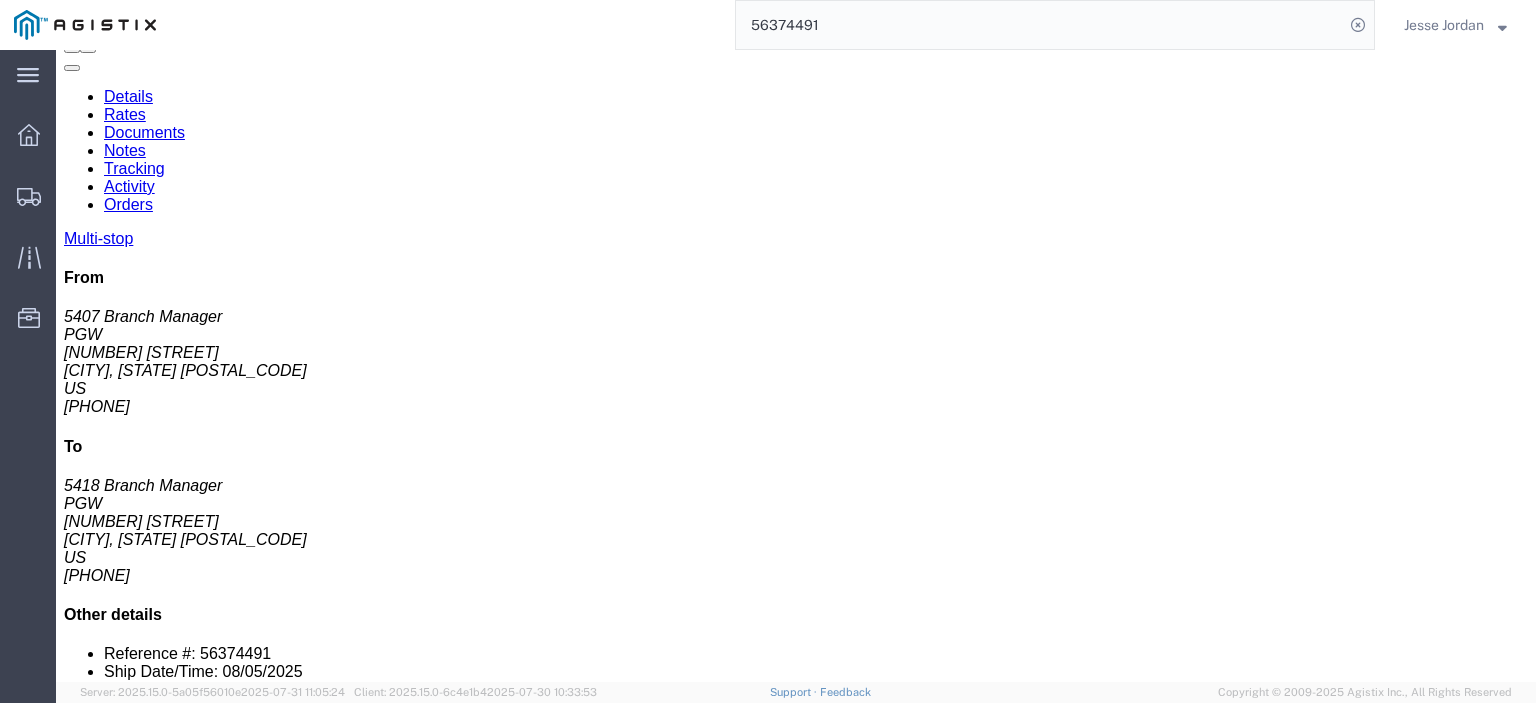 scroll, scrollTop: 0, scrollLeft: 0, axis: both 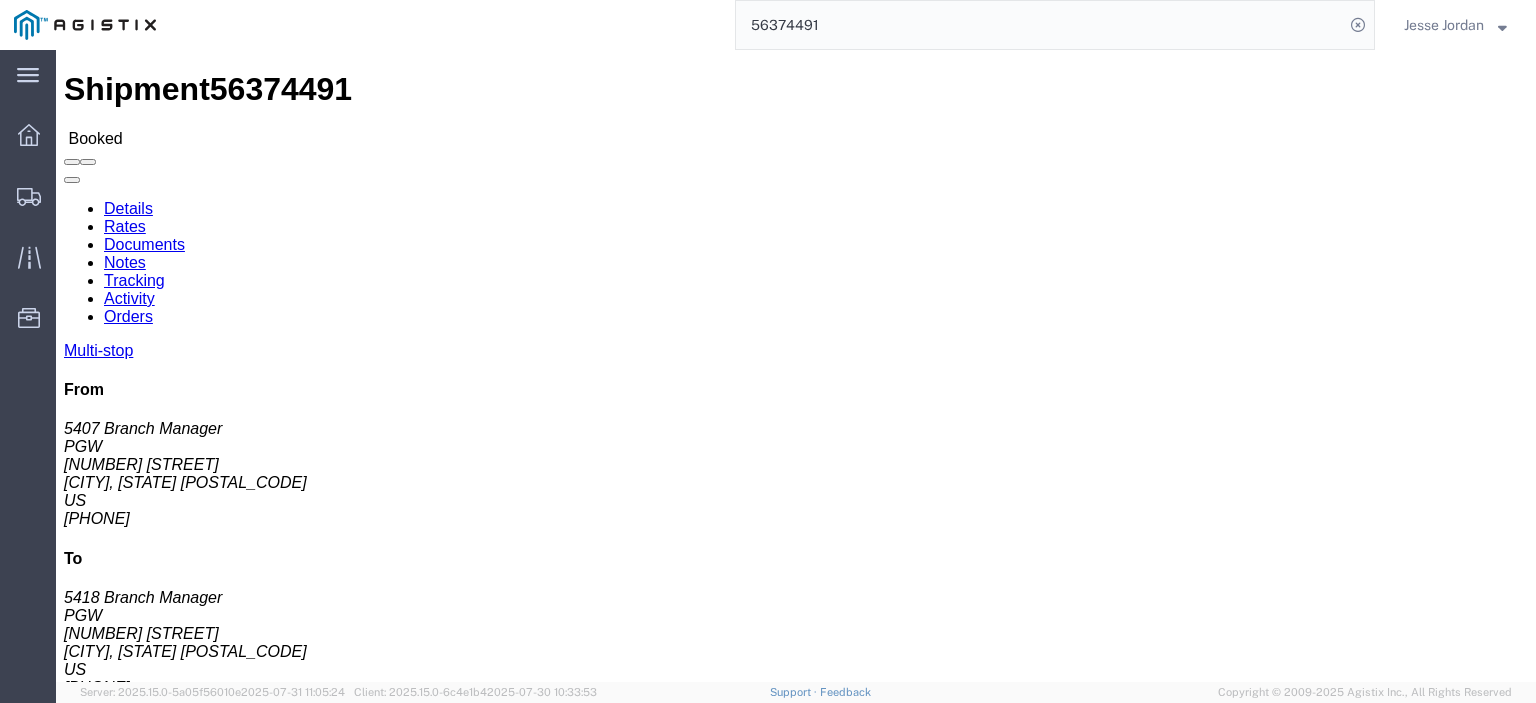drag, startPoint x: 412, startPoint y: 234, endPoint x: 280, endPoint y: 234, distance: 132 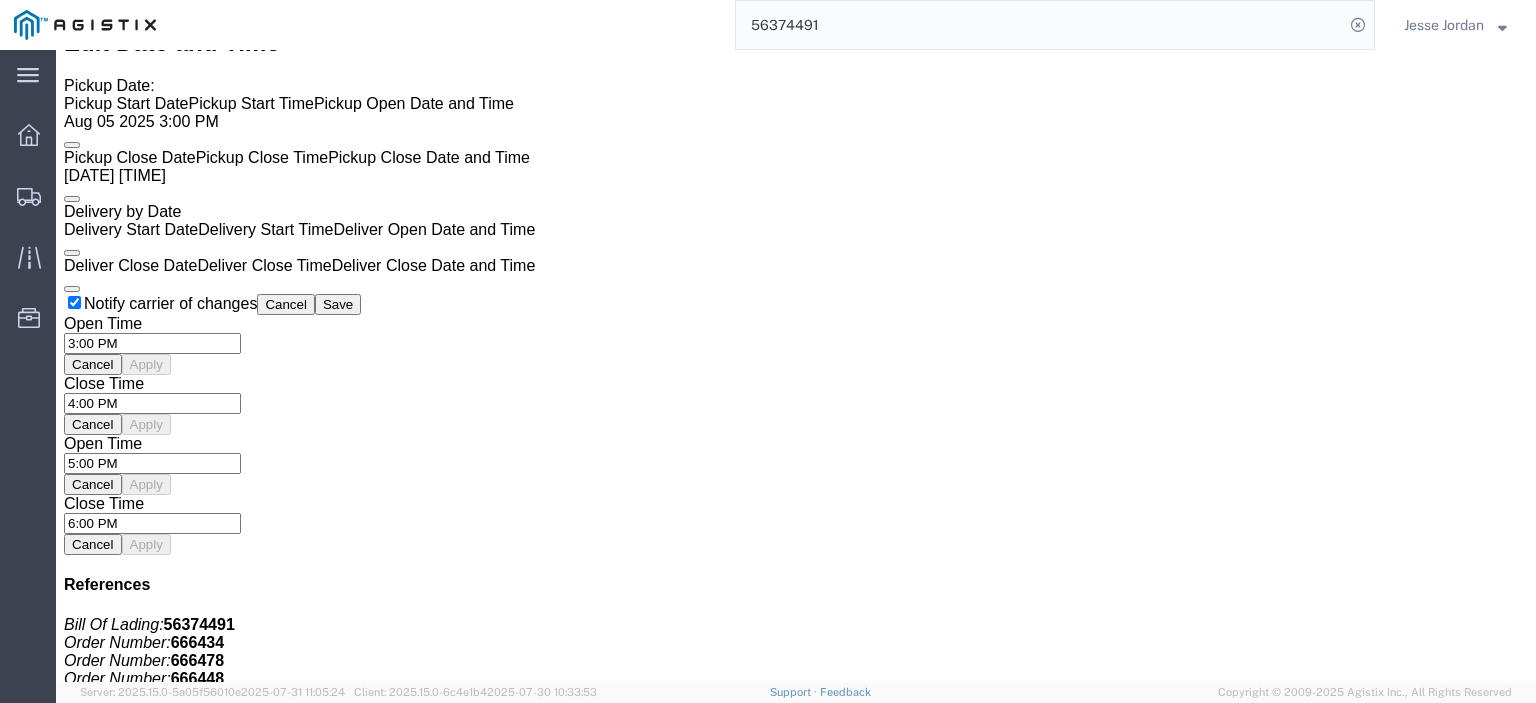scroll, scrollTop: 1800, scrollLeft: 0, axis: vertical 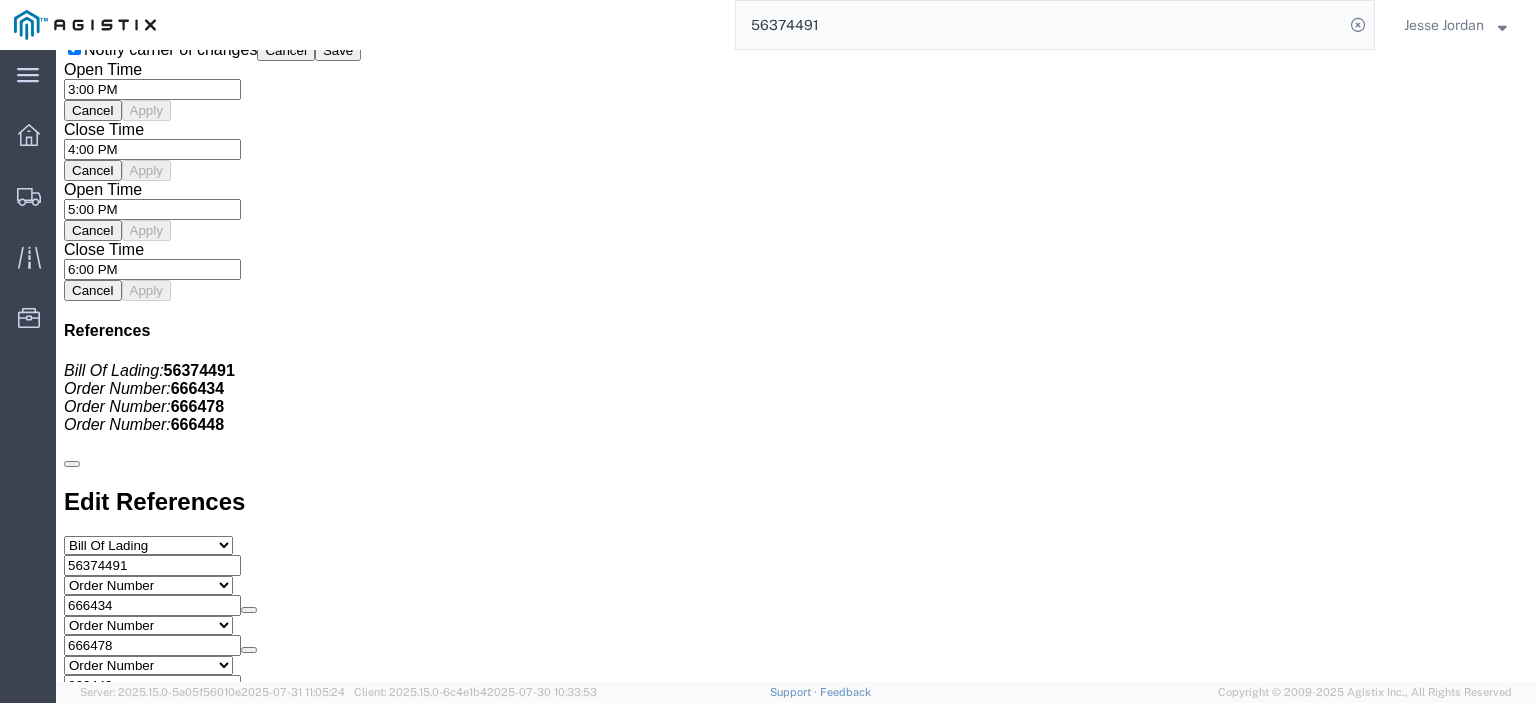 click on "Rates" 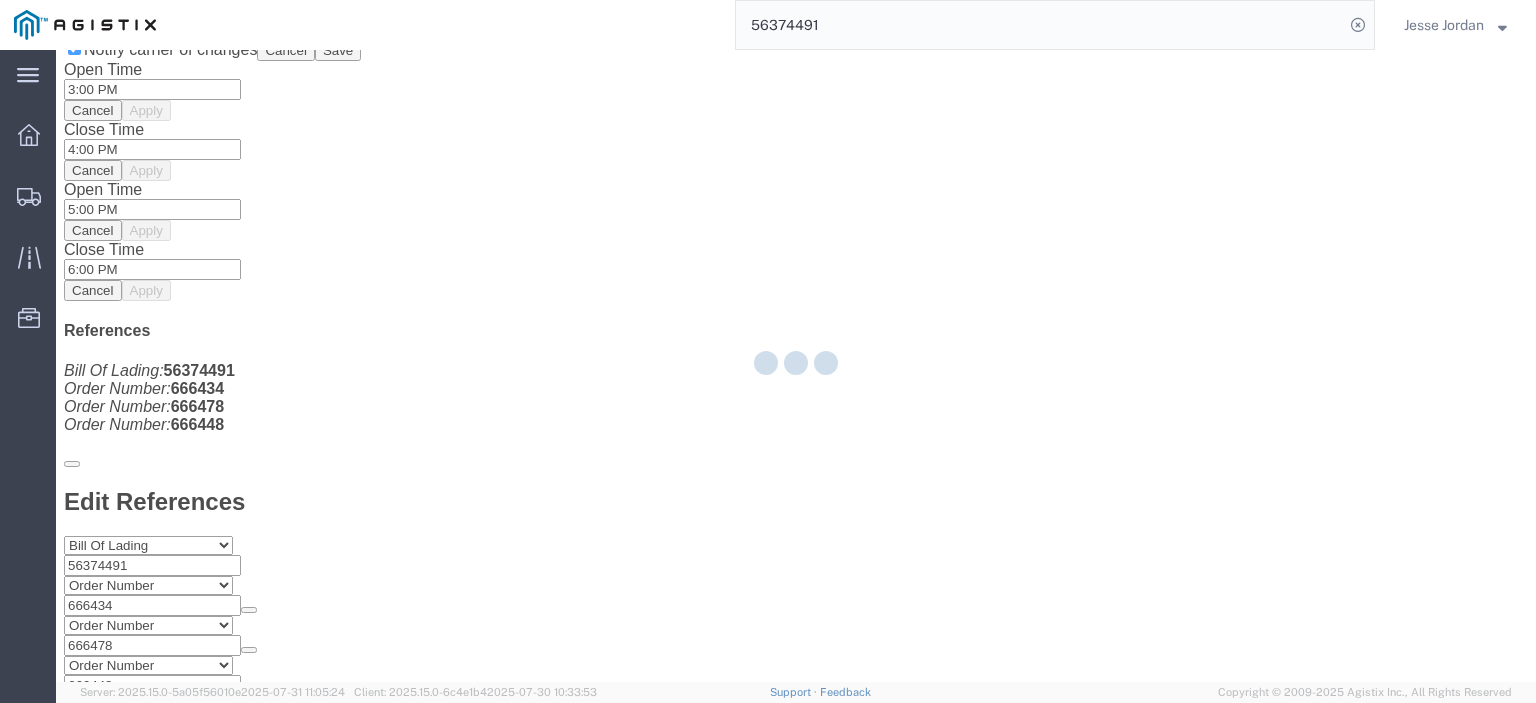 scroll, scrollTop: 0, scrollLeft: 0, axis: both 